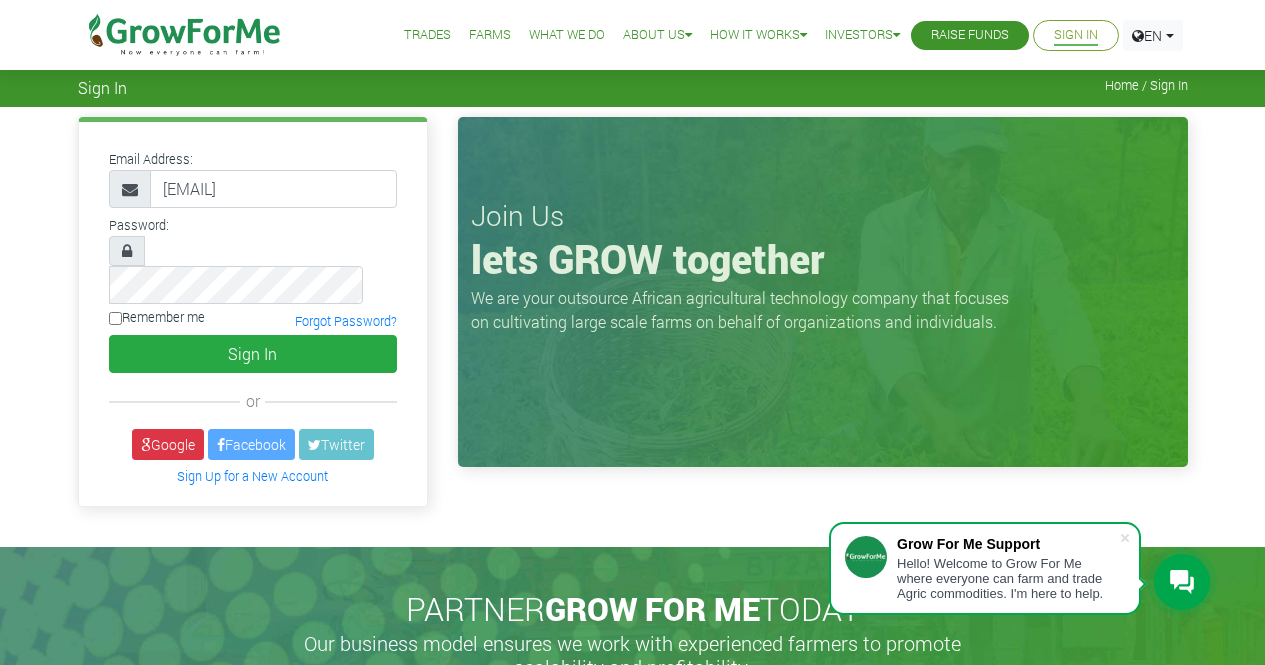 scroll, scrollTop: 0, scrollLeft: 0, axis: both 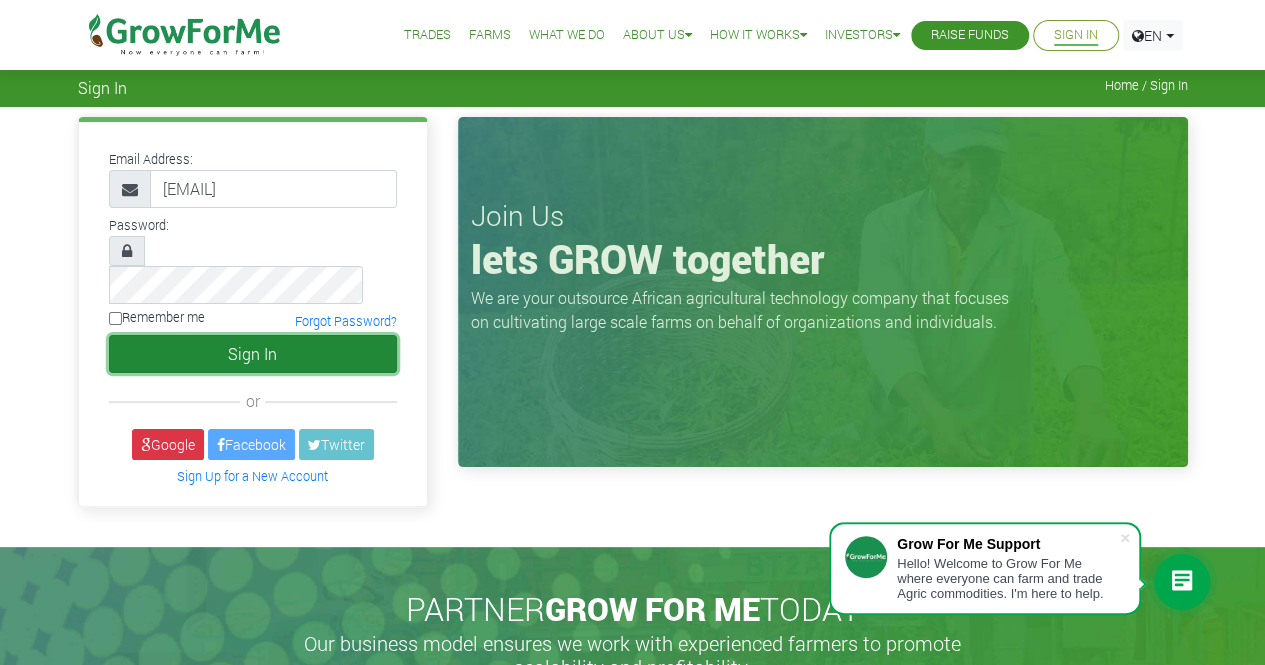 click on "Sign In" at bounding box center (253, 354) 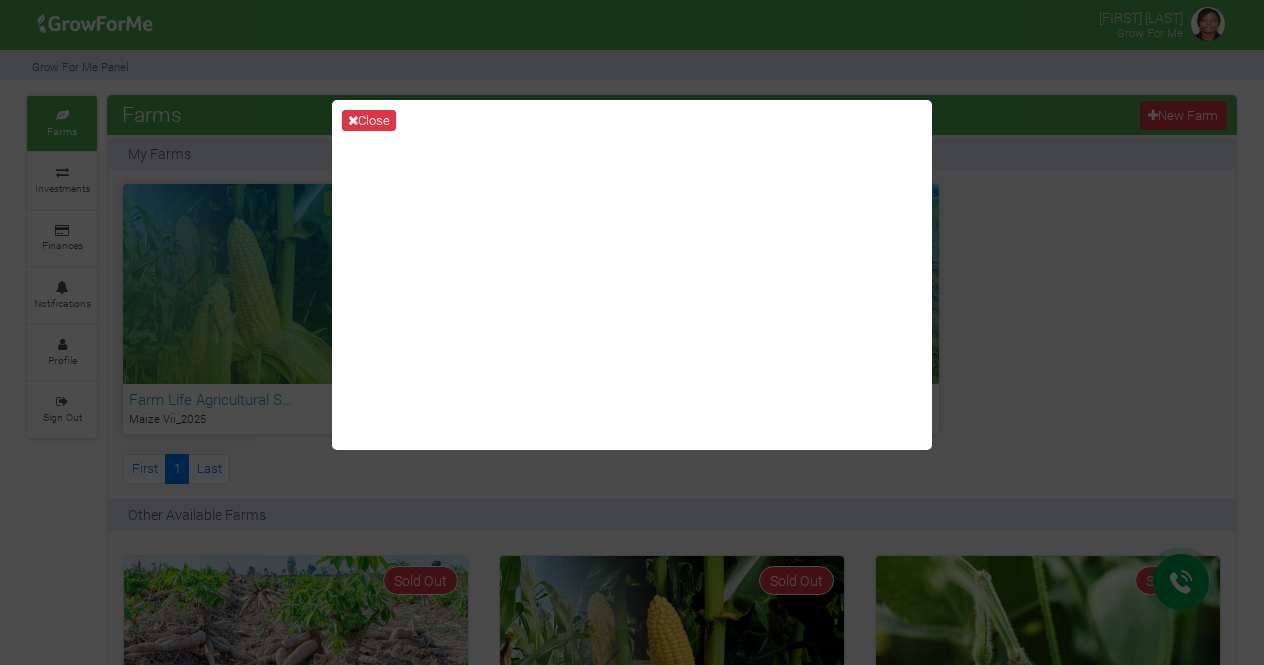 scroll, scrollTop: 0, scrollLeft: 0, axis: both 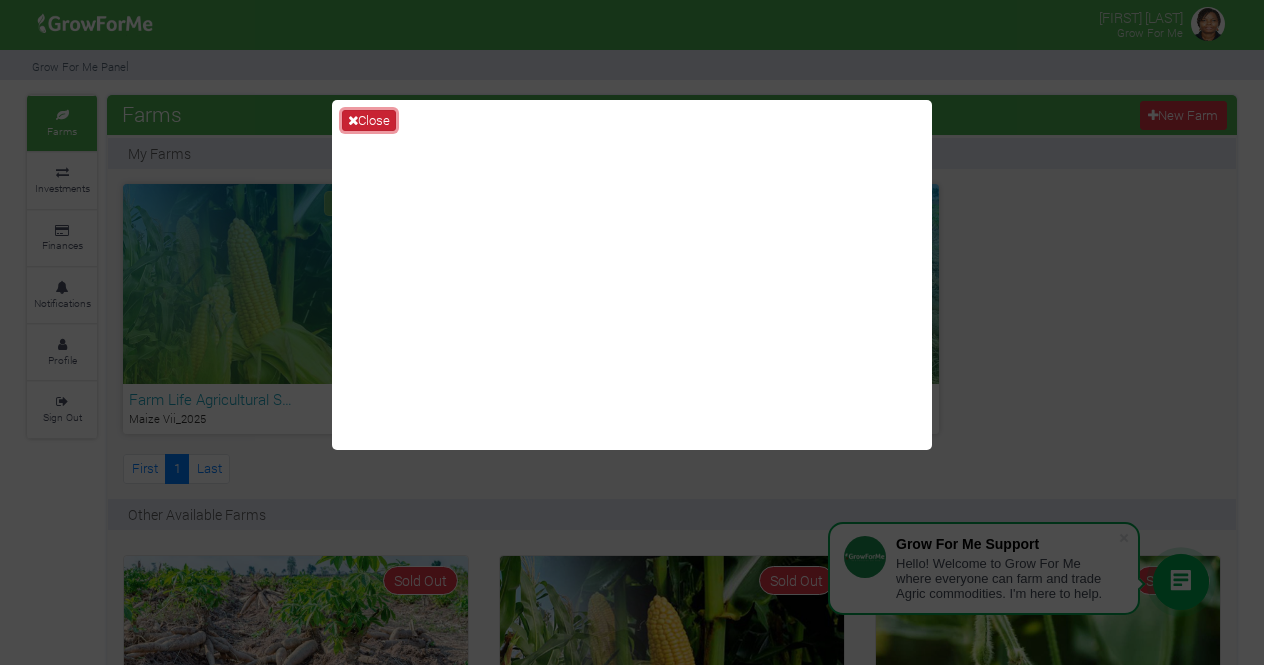 click on "Close" at bounding box center [369, 121] 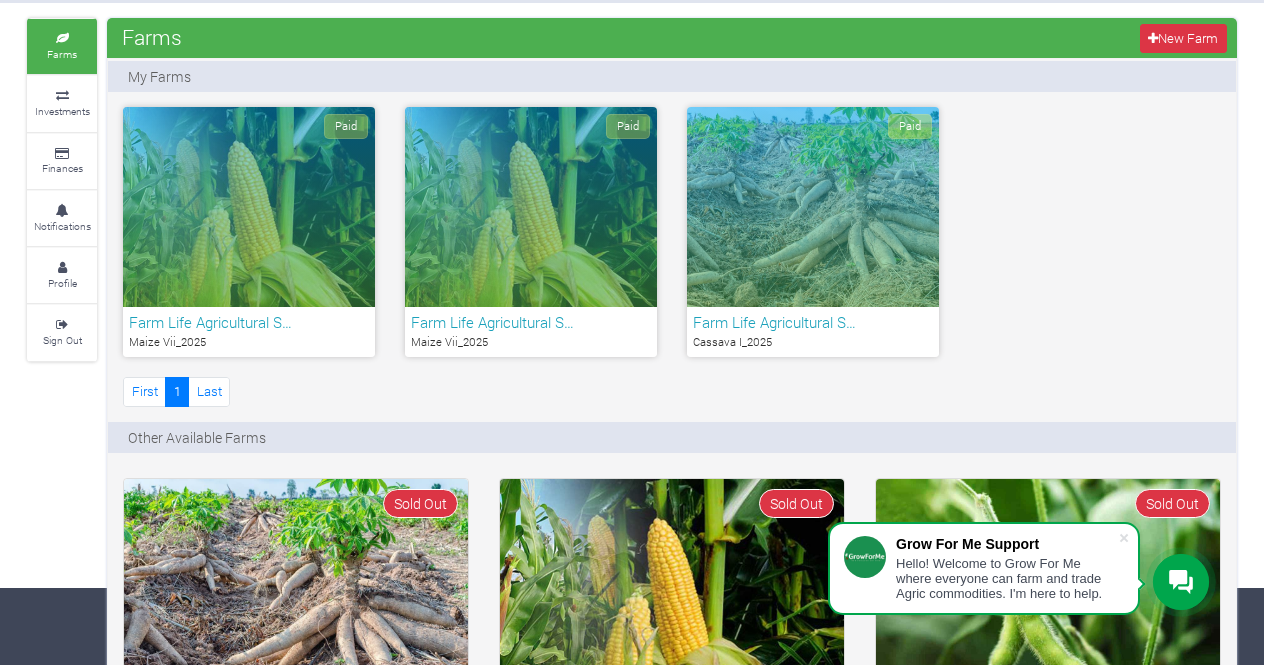 scroll, scrollTop: 78, scrollLeft: 0, axis: vertical 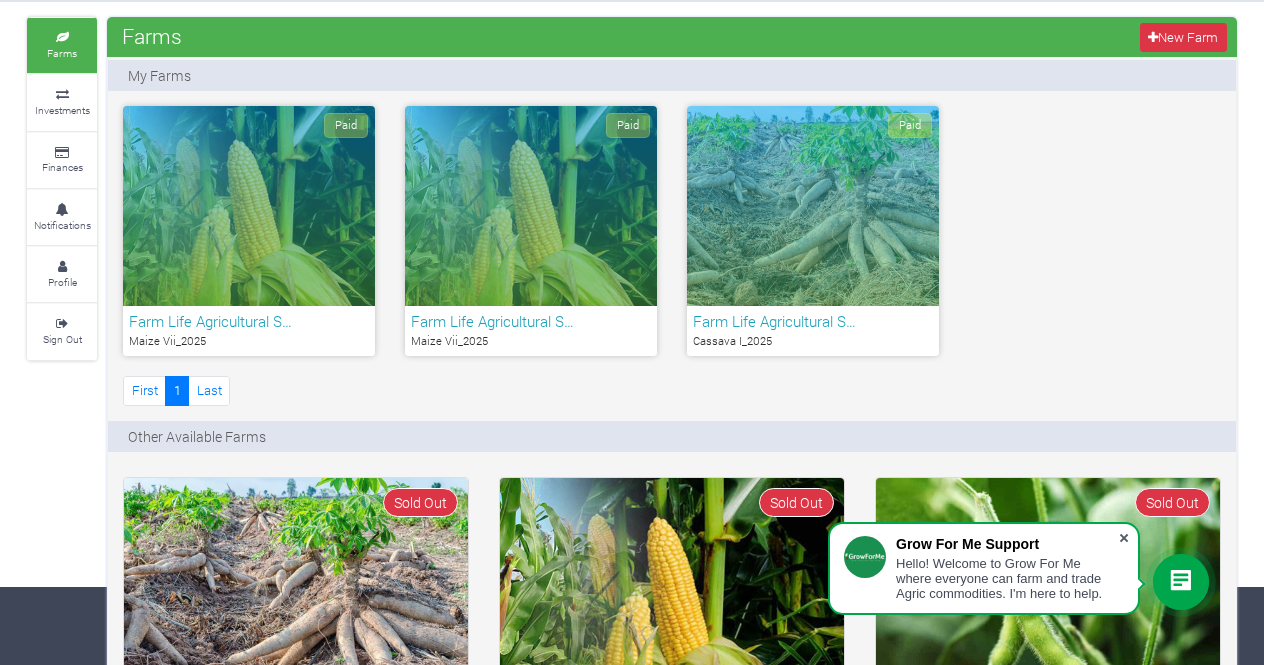 click at bounding box center (1124, 538) 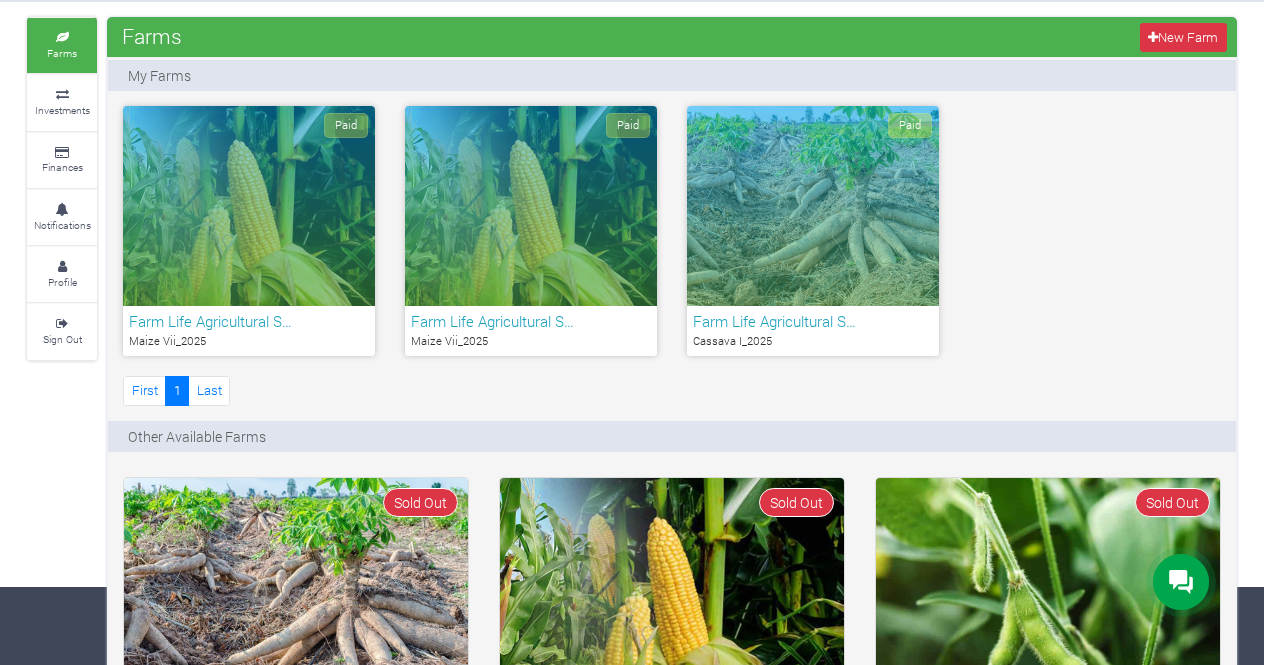 click on "Paid" at bounding box center (249, 206) 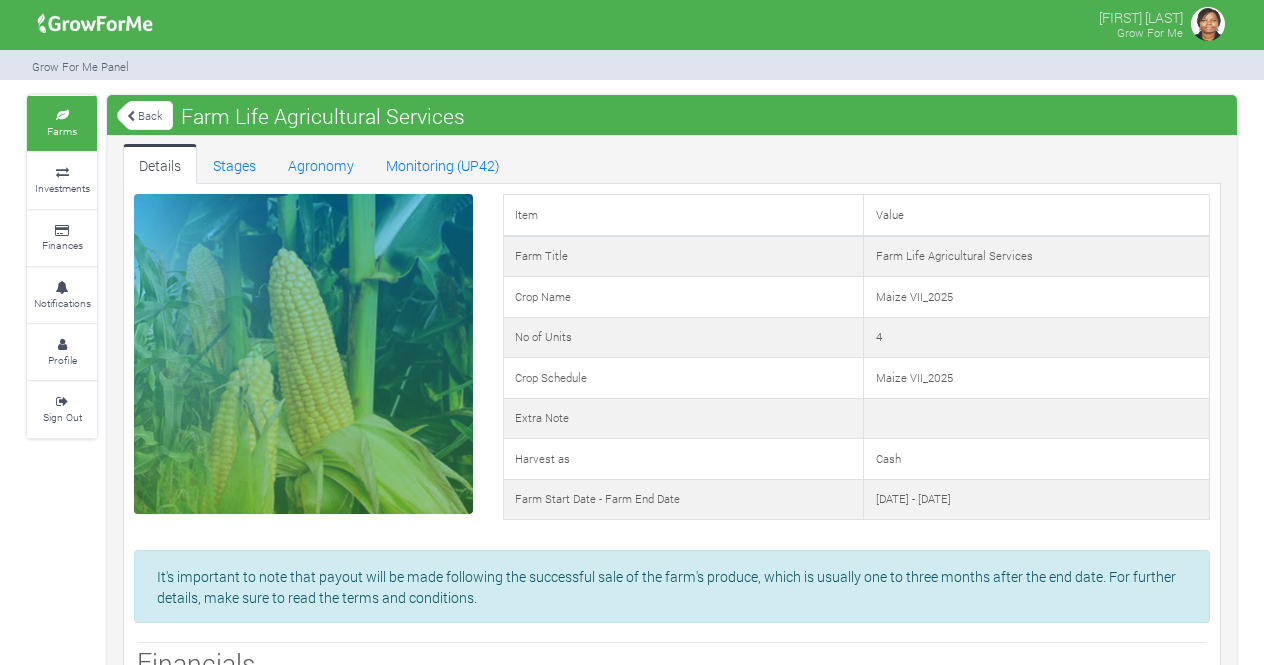 scroll, scrollTop: 0, scrollLeft: 0, axis: both 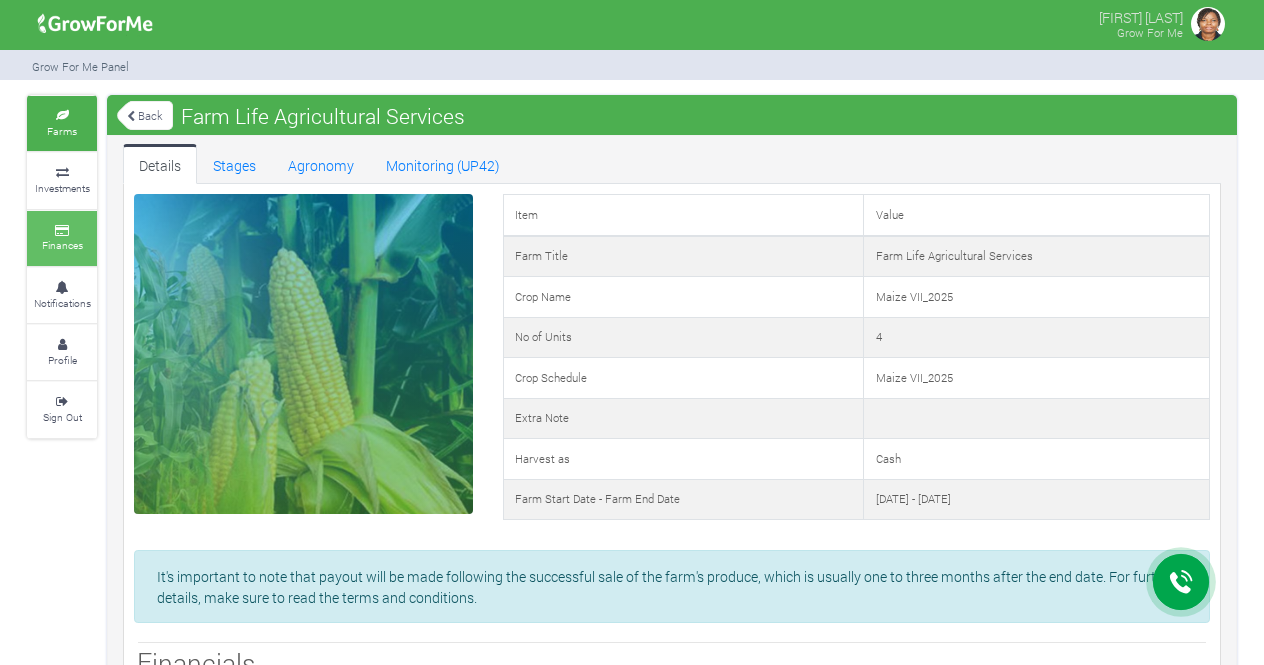 click on "Finances" at bounding box center (62, 238) 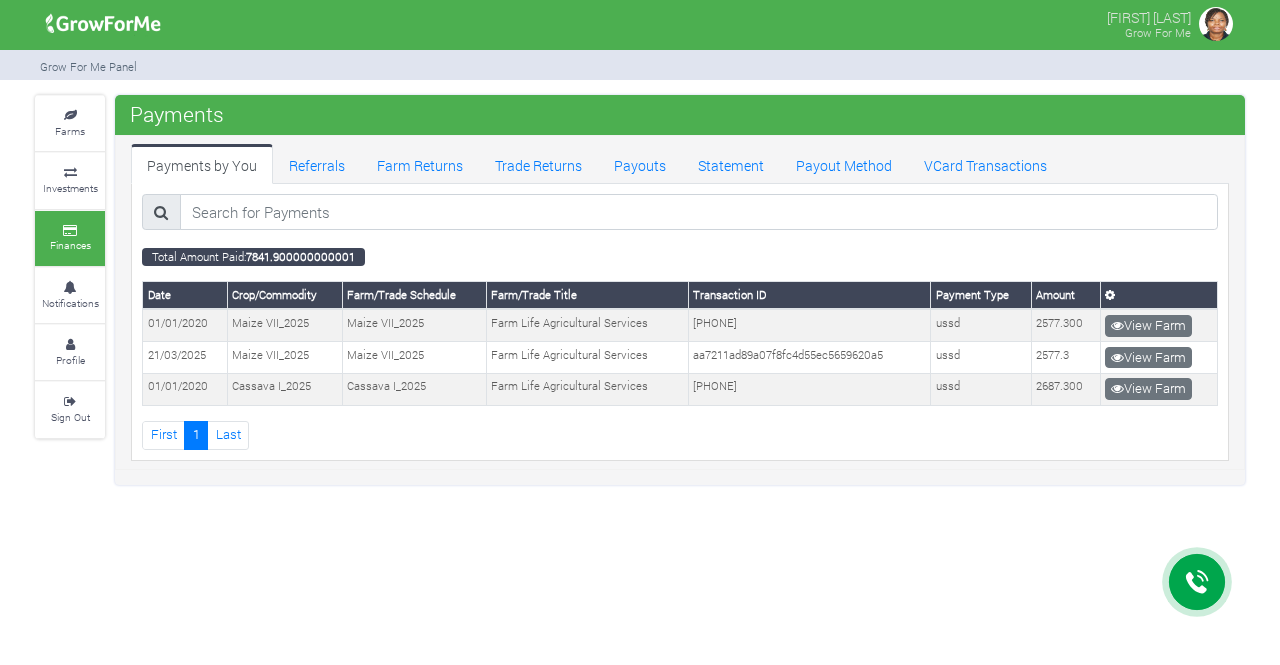 scroll, scrollTop: 0, scrollLeft: 0, axis: both 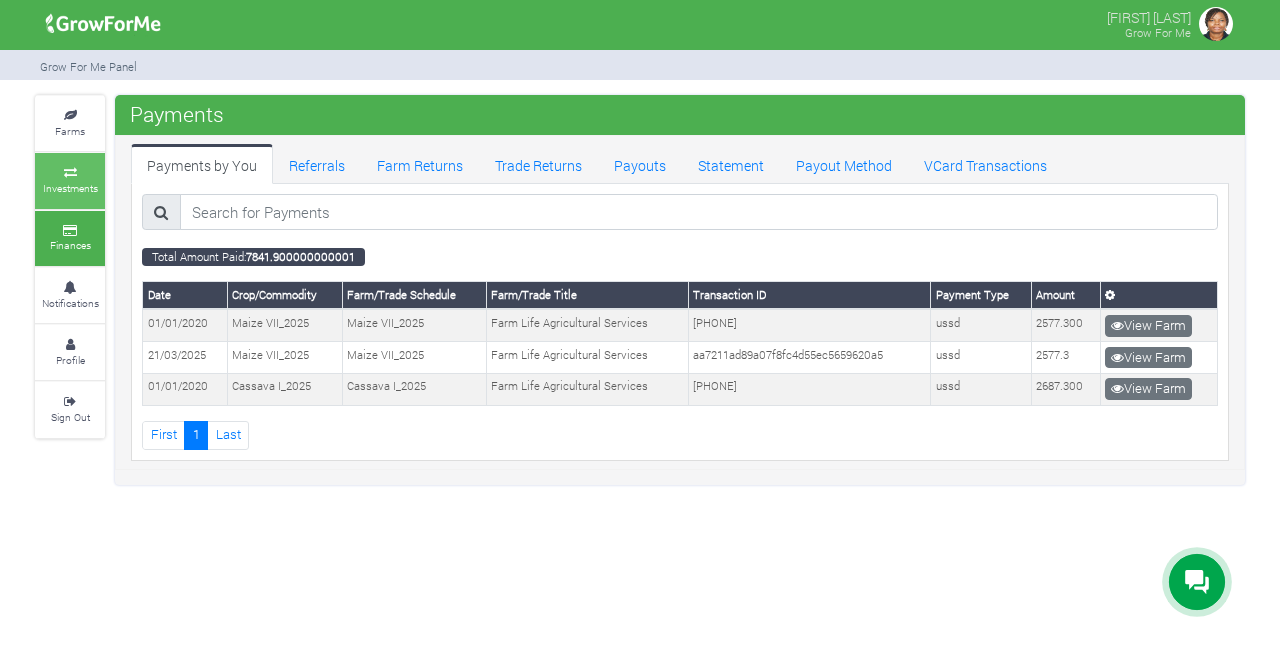 click at bounding box center (70, 173) 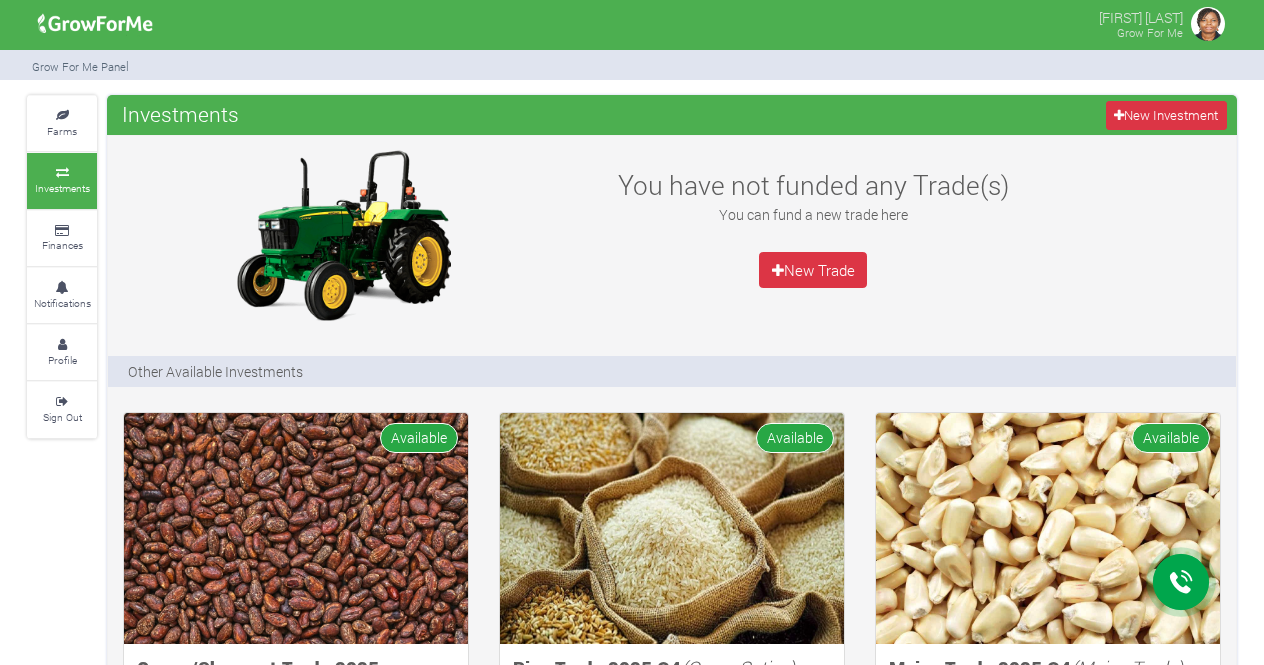 scroll, scrollTop: 0, scrollLeft: 0, axis: both 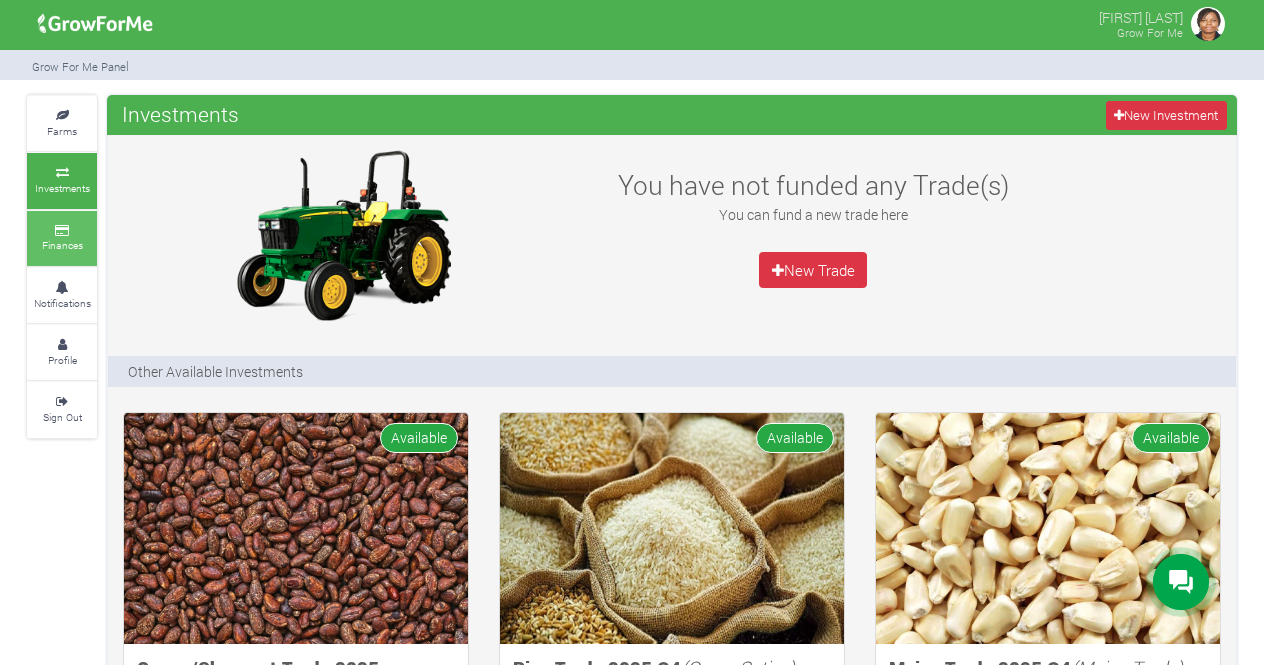 click on "Finances" at bounding box center (62, 245) 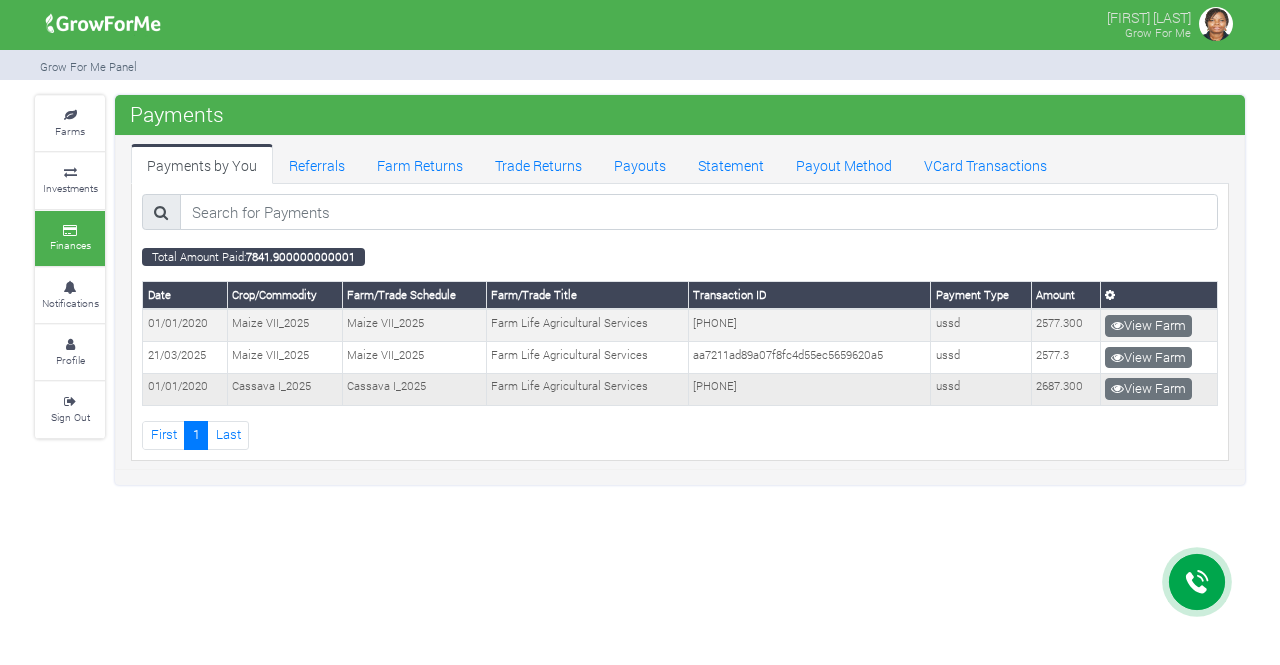 scroll, scrollTop: 0, scrollLeft: 0, axis: both 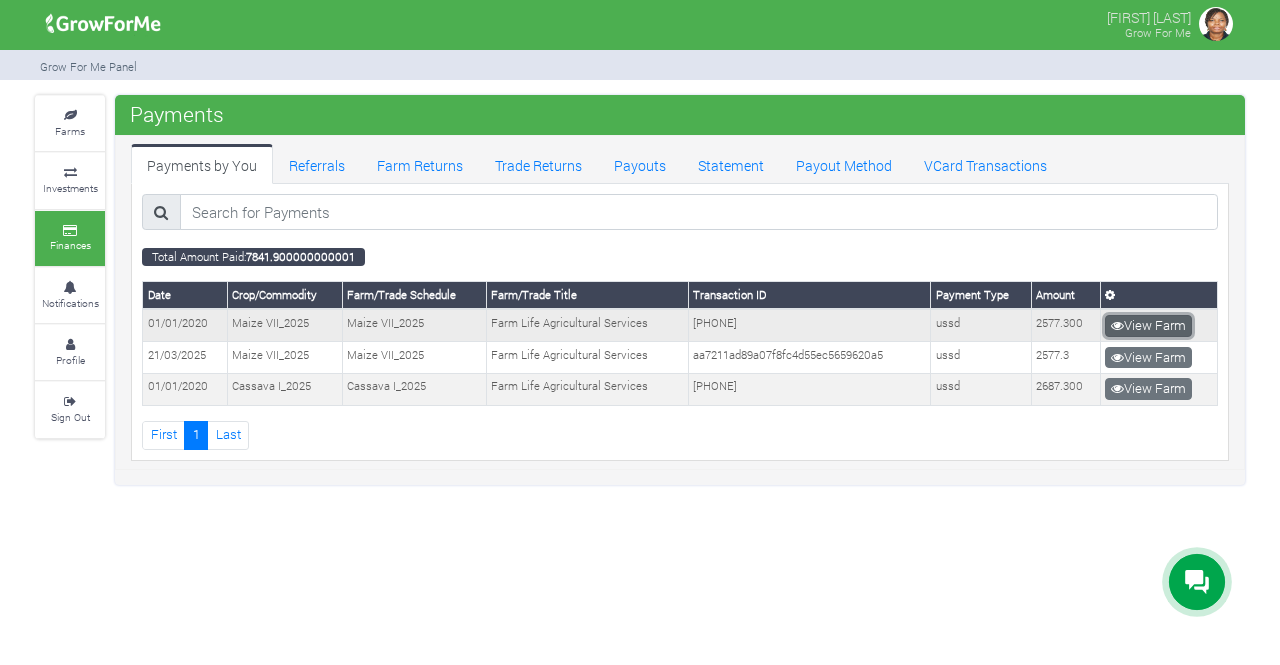 click on "View Farm" at bounding box center (1148, 326) 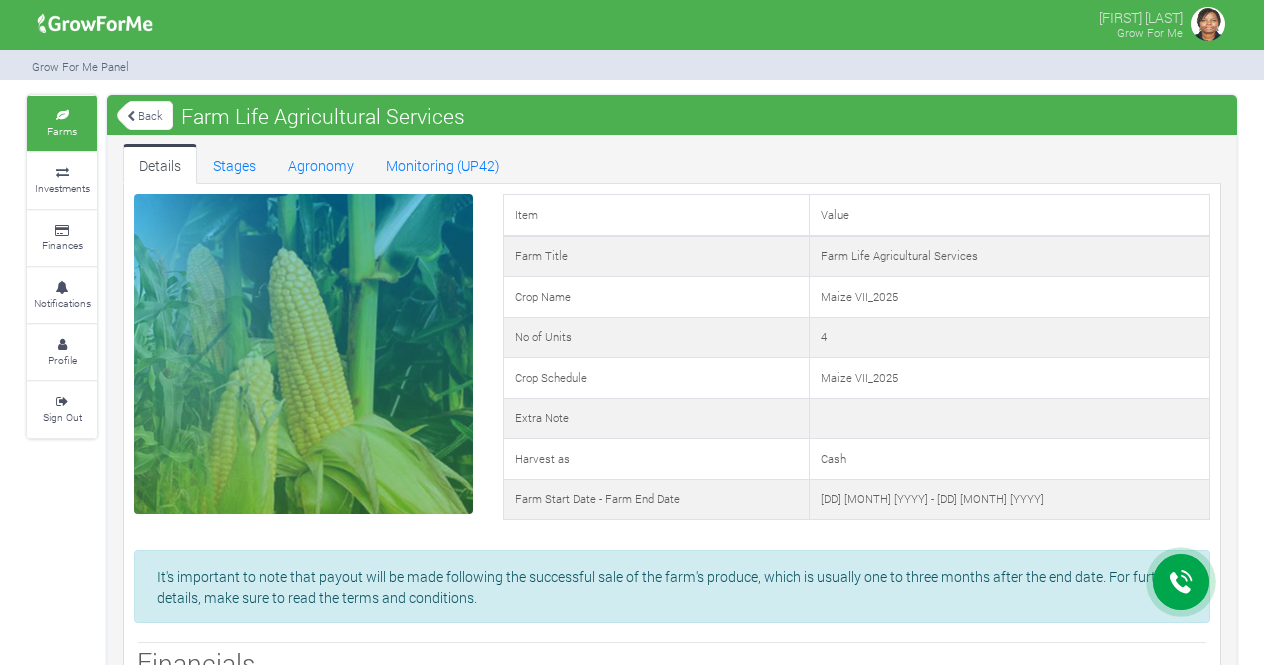 scroll, scrollTop: 0, scrollLeft: 0, axis: both 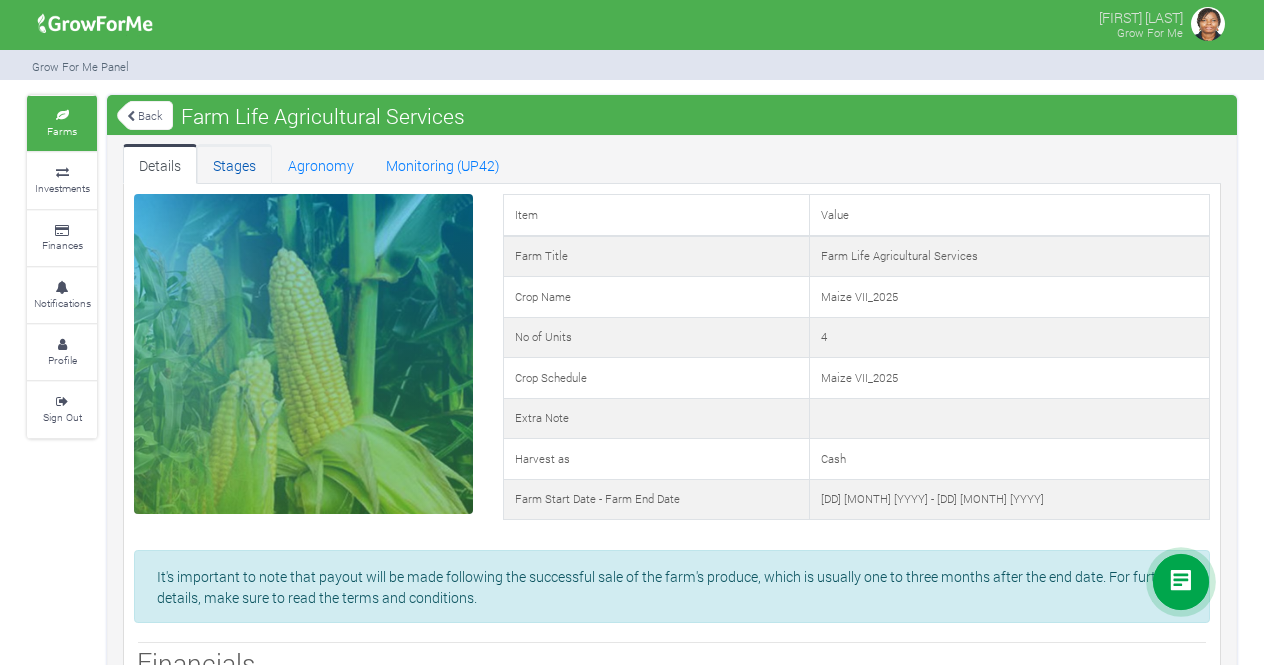 click on "Stages" at bounding box center (234, 164) 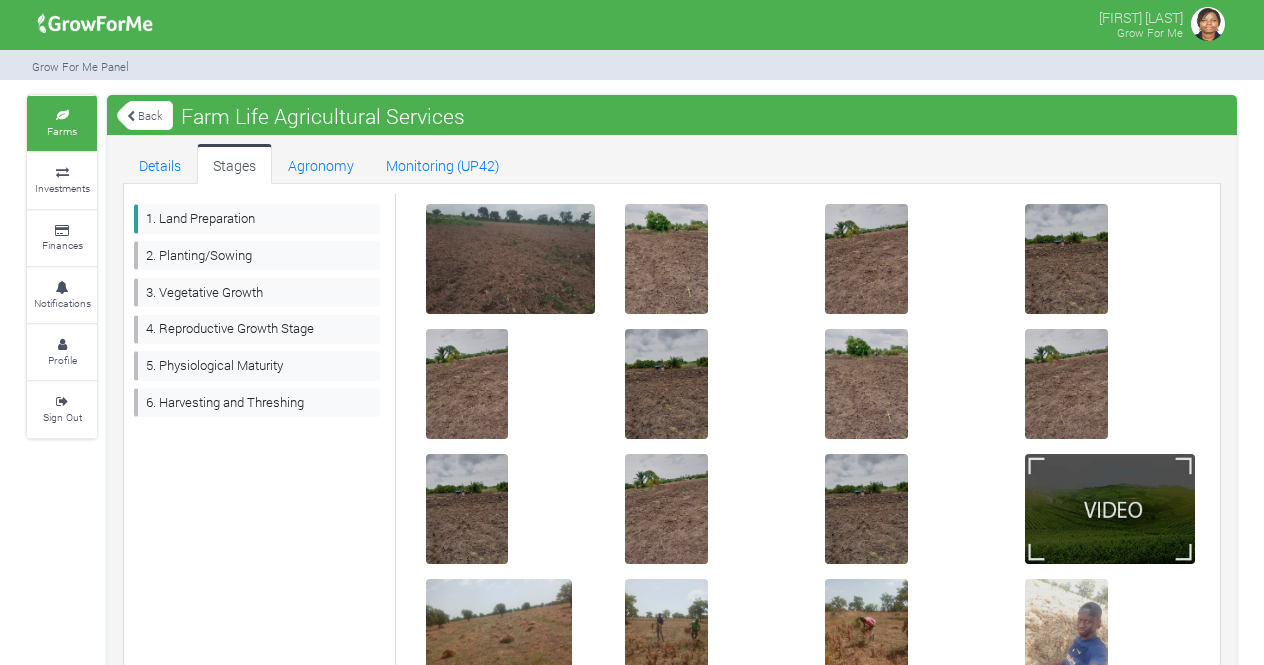scroll, scrollTop: 0, scrollLeft: 0, axis: both 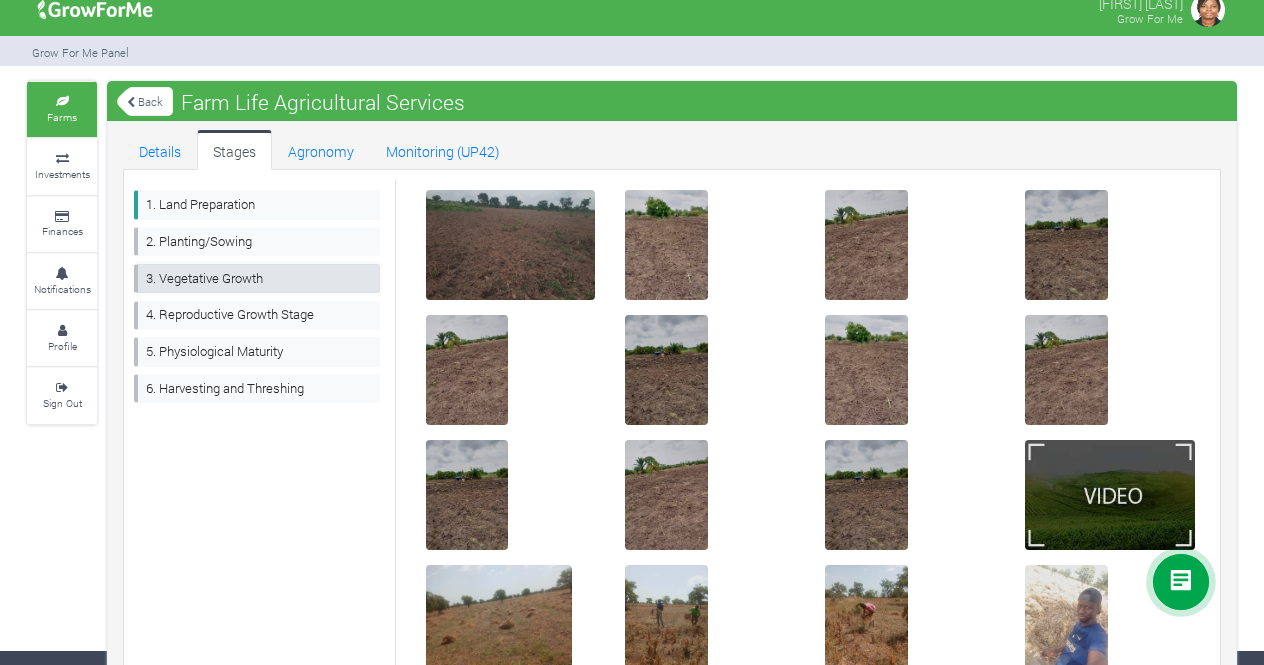 click on "3. Vegetative Growth" at bounding box center [257, 278] 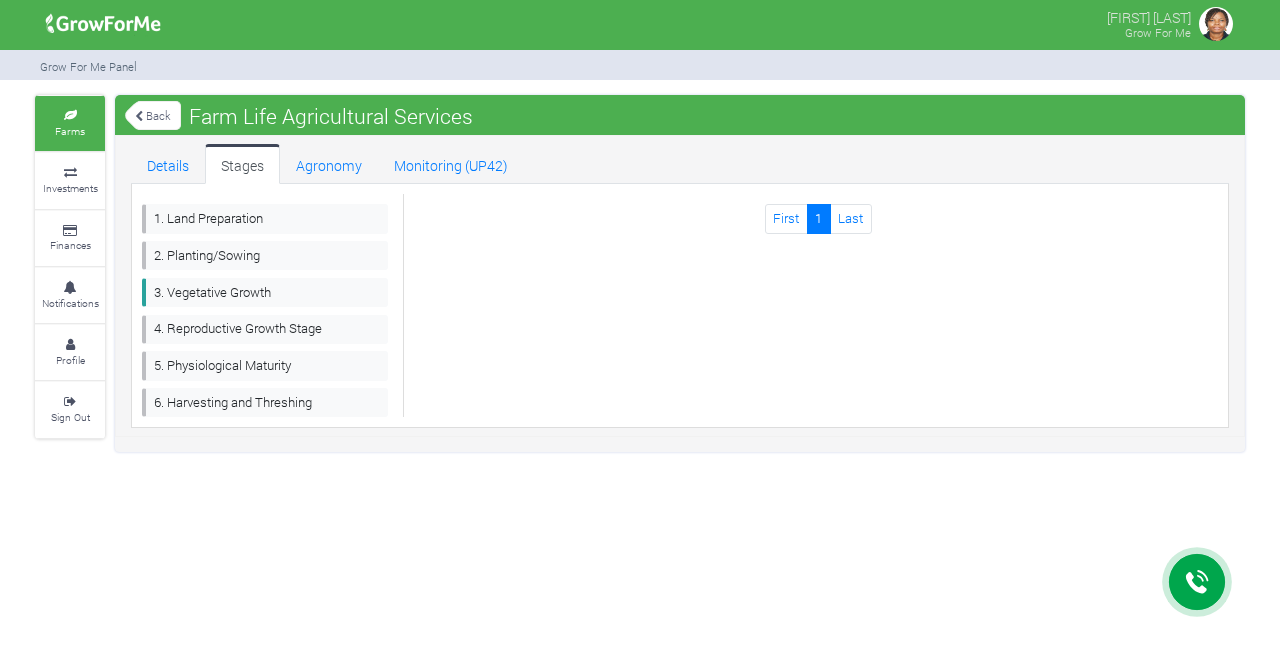 scroll, scrollTop: 0, scrollLeft: 0, axis: both 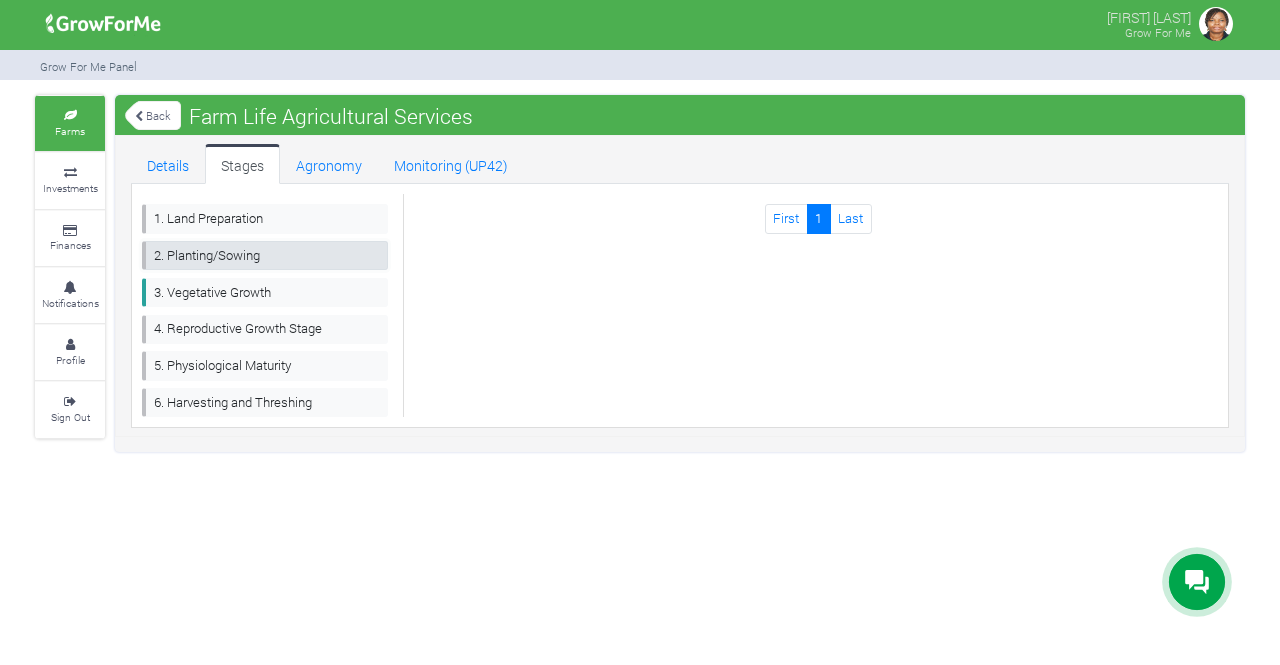 click on "2. Planting/Sowing" at bounding box center (265, 255) 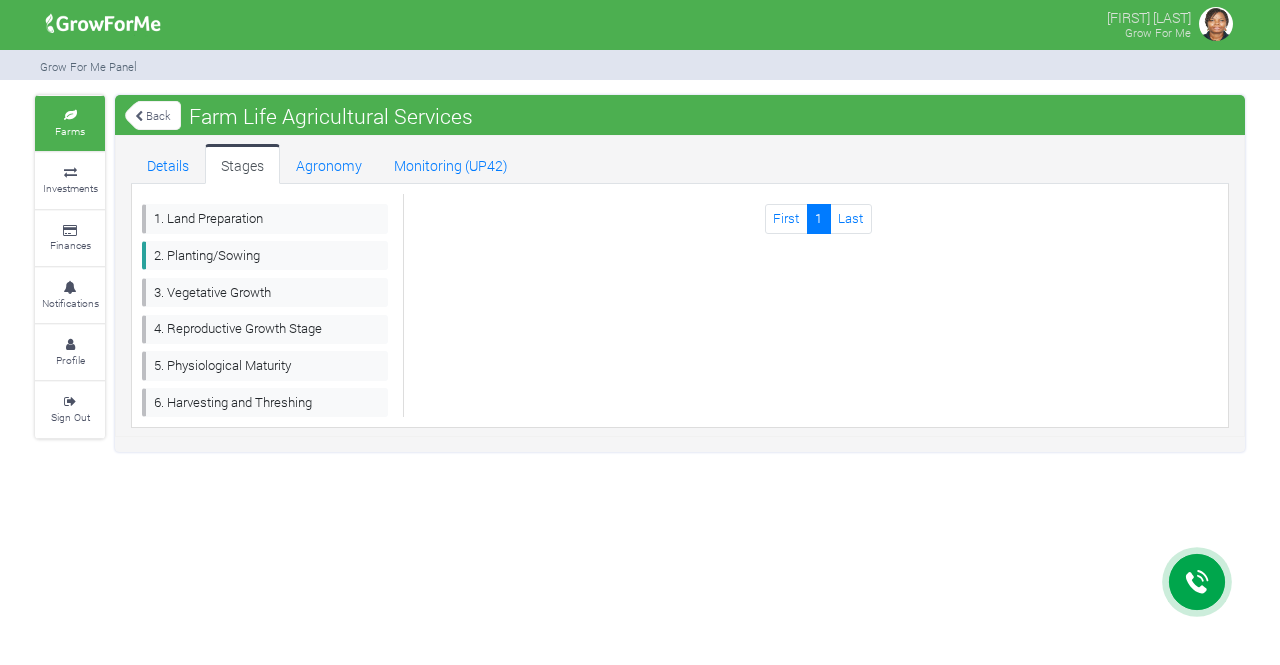 scroll, scrollTop: 0, scrollLeft: 0, axis: both 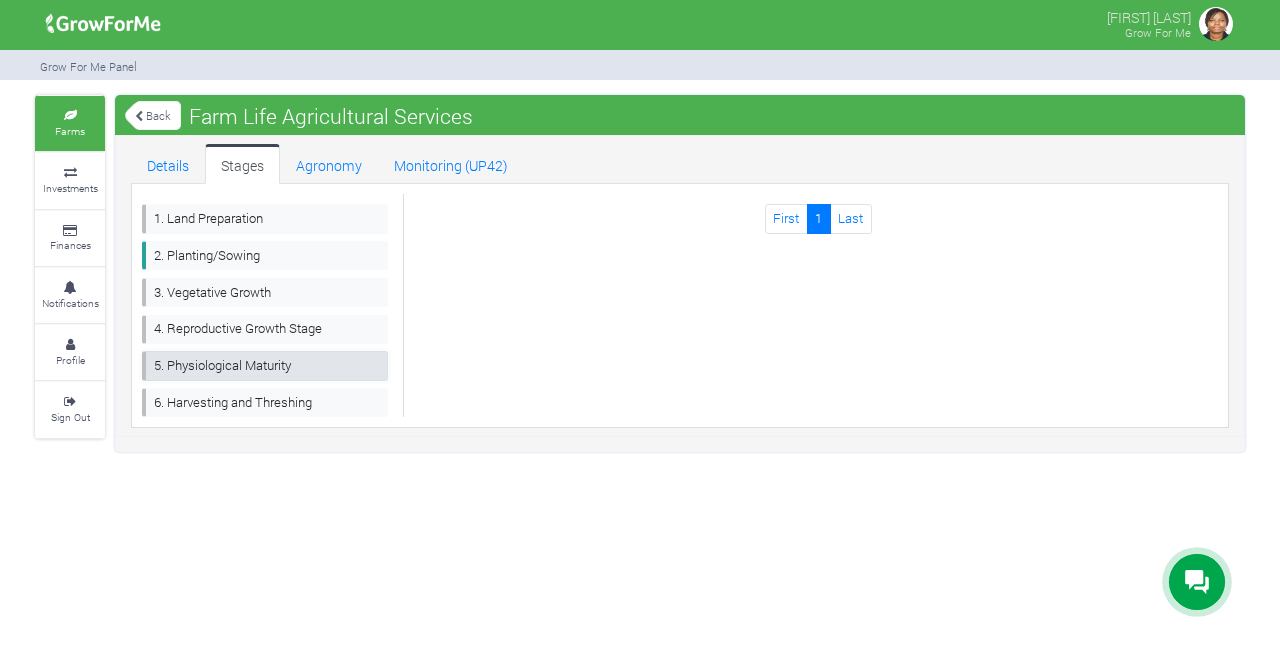 click on "5. Physiological Maturity" at bounding box center (265, 365) 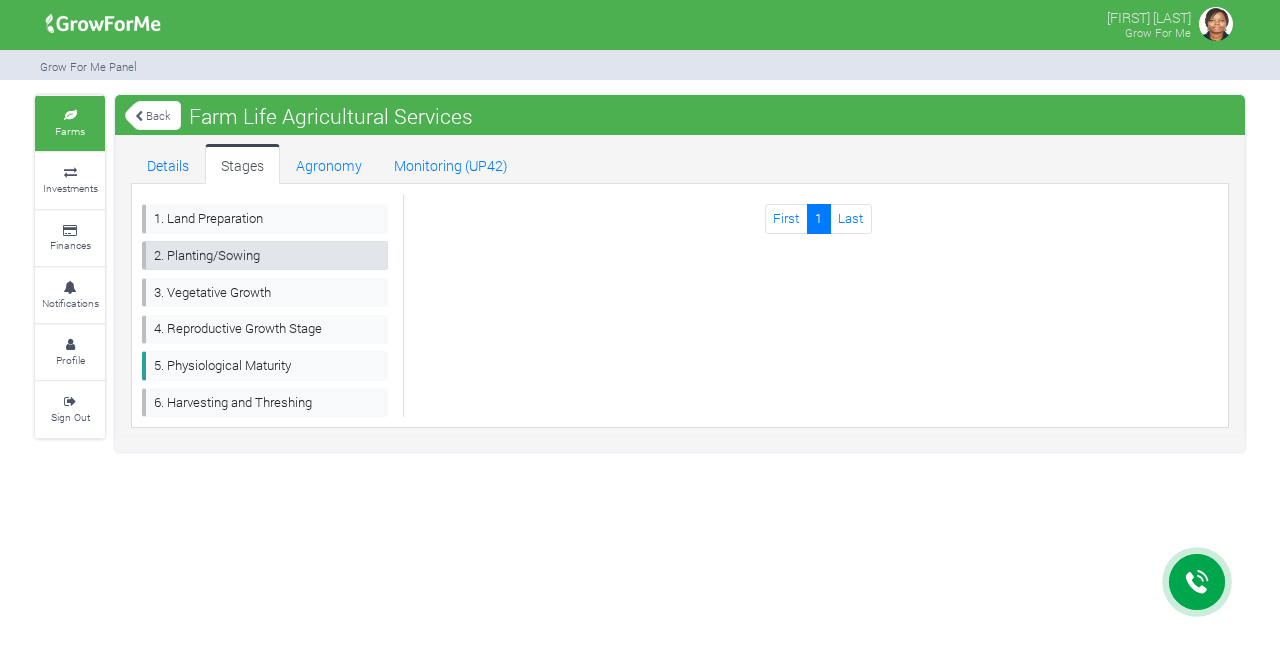 scroll, scrollTop: 0, scrollLeft: 0, axis: both 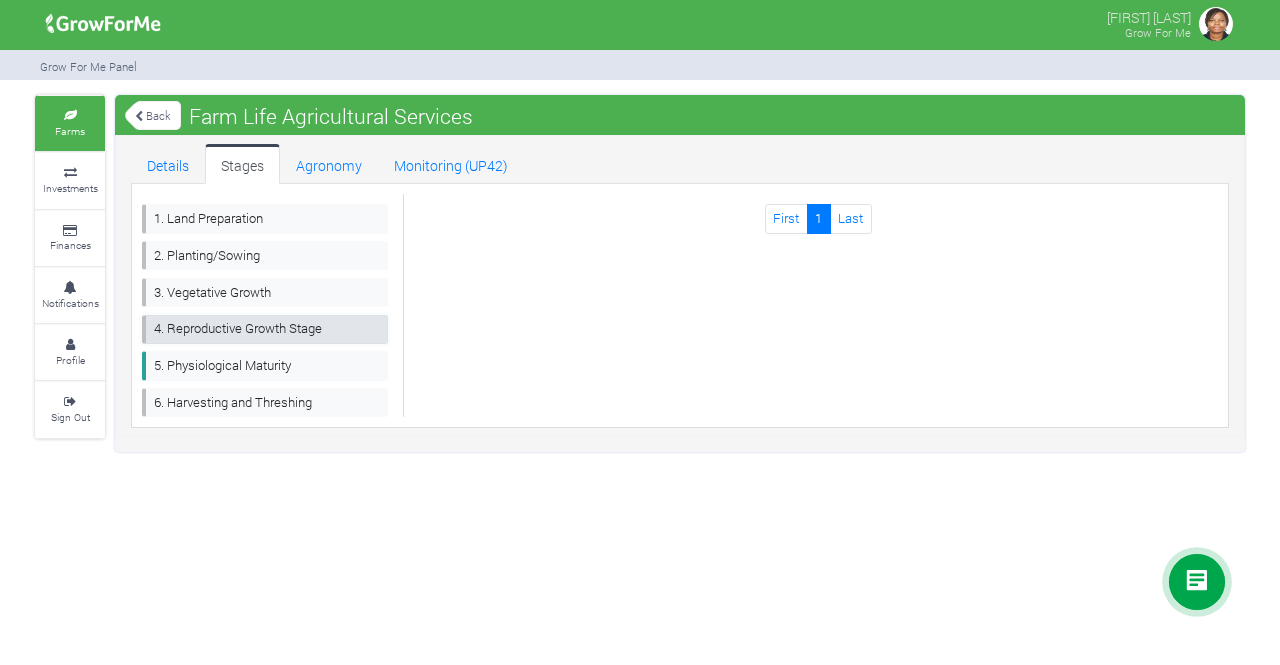 click on "4. Reproductive Growth Stage" at bounding box center [265, 329] 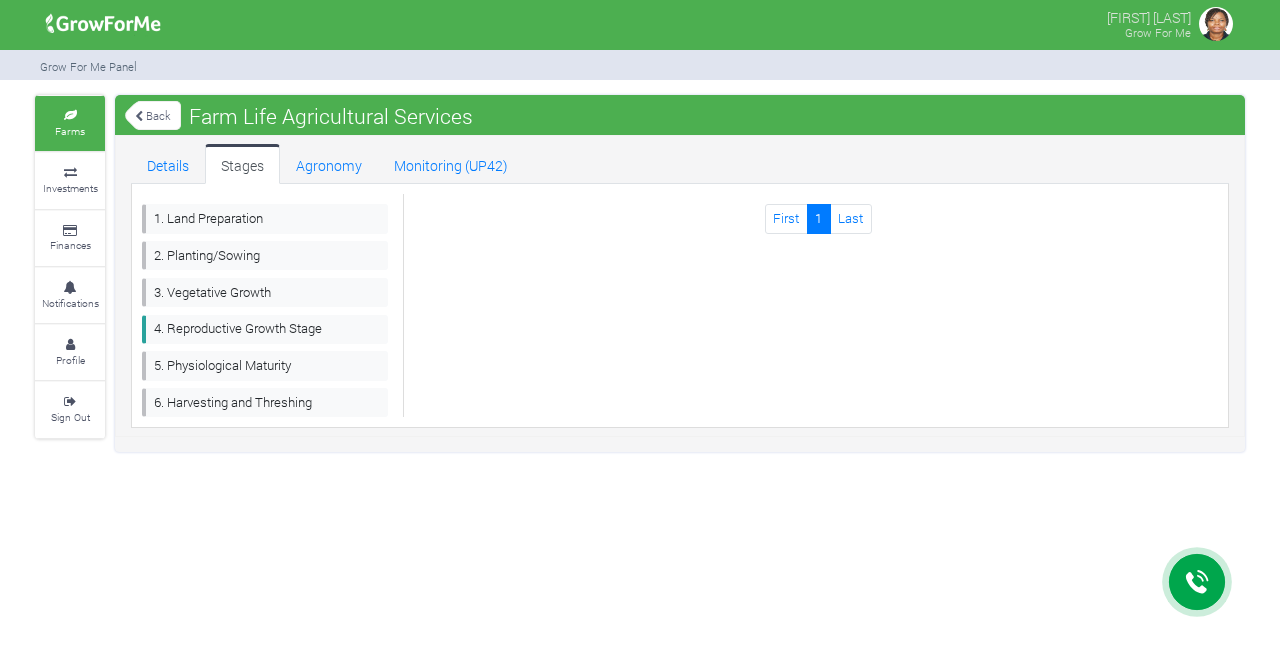 scroll, scrollTop: 0, scrollLeft: 0, axis: both 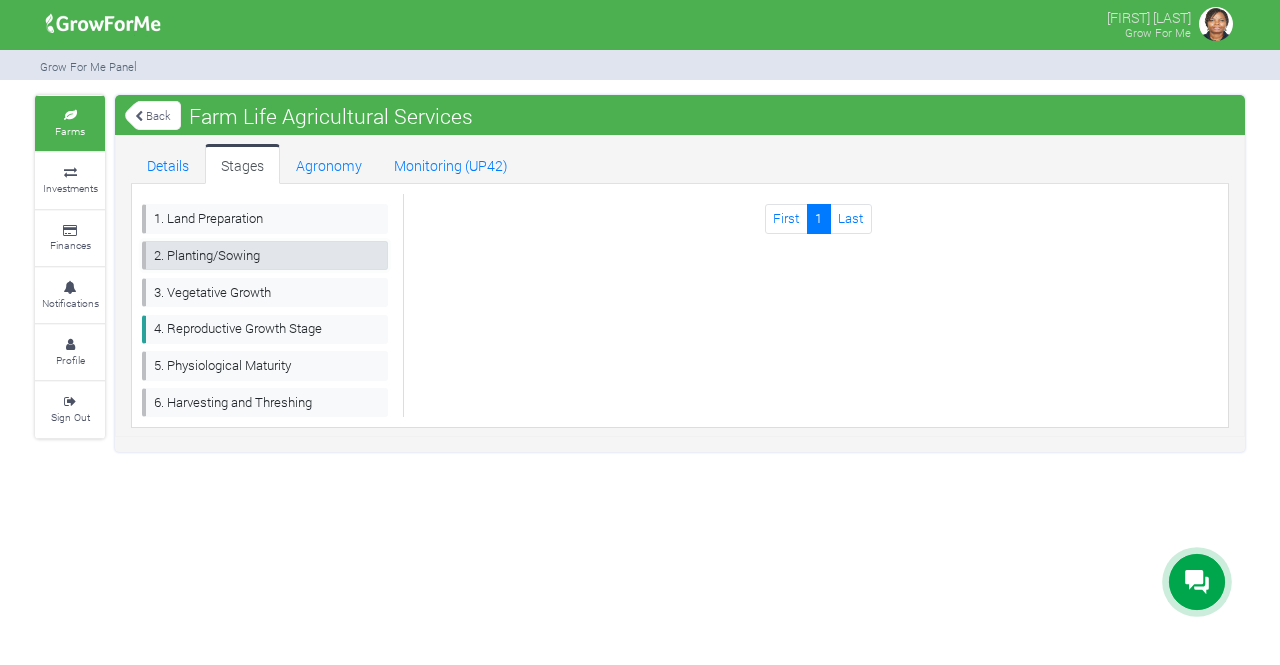 click on "2. Planting/Sowing" at bounding box center (265, 255) 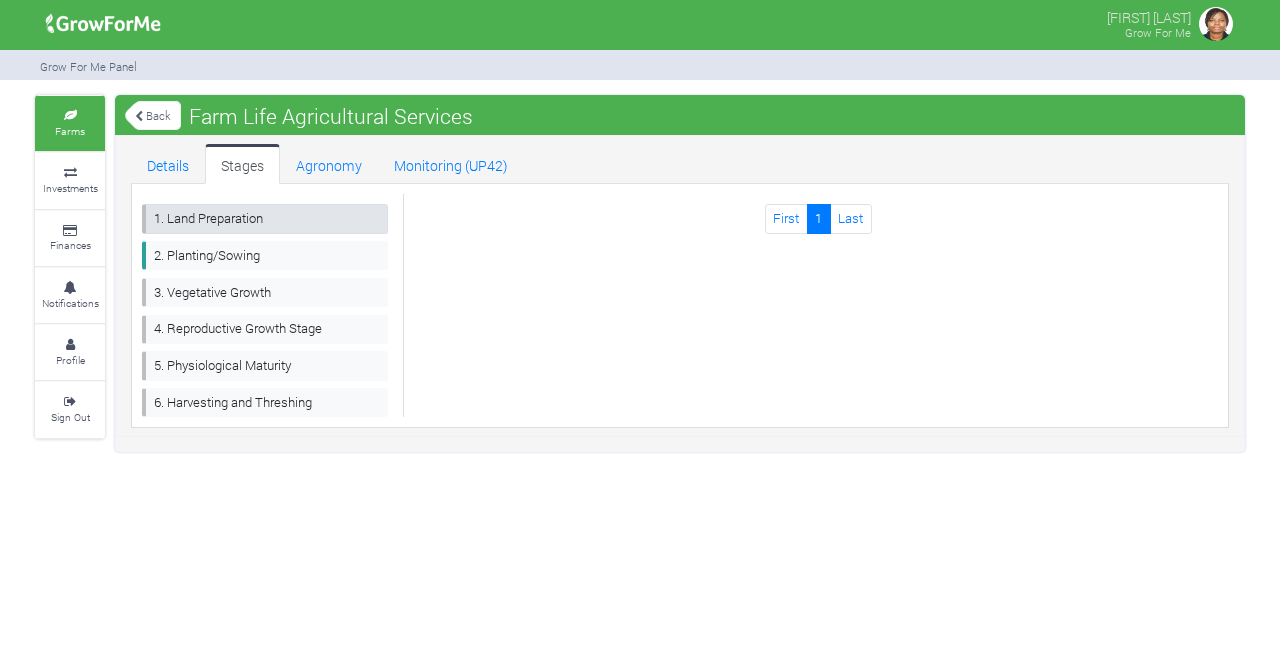 scroll, scrollTop: 0, scrollLeft: 0, axis: both 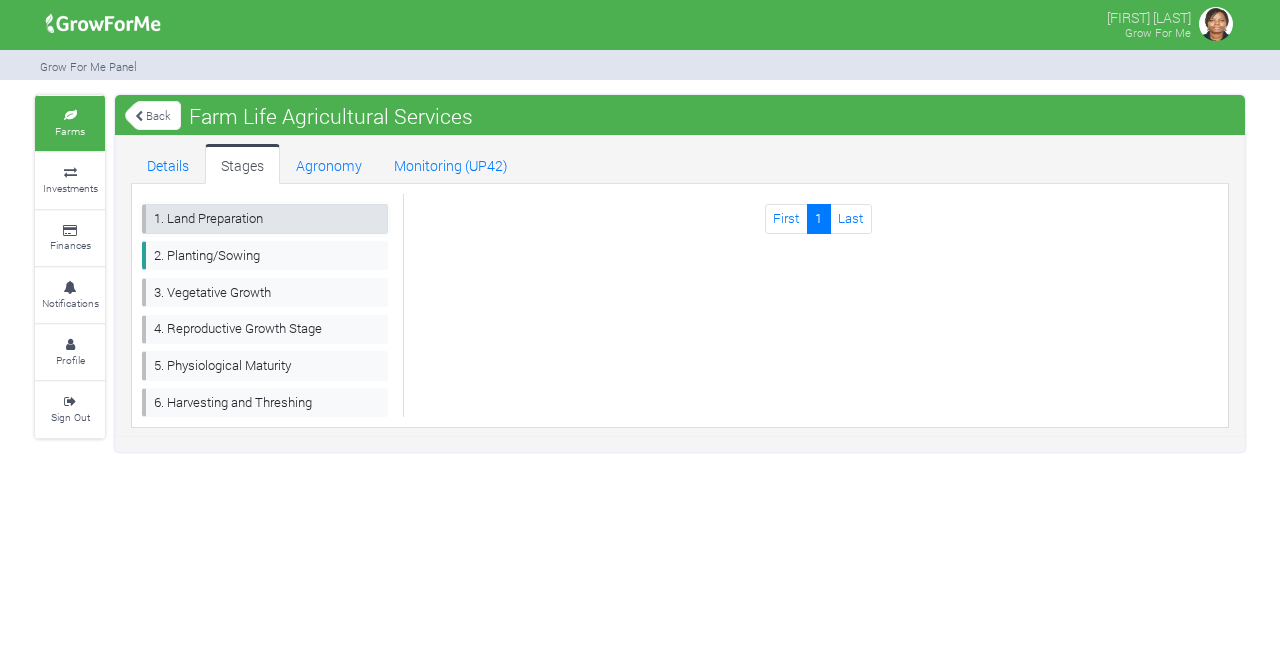 click on "1. Land Preparation" at bounding box center [265, 218] 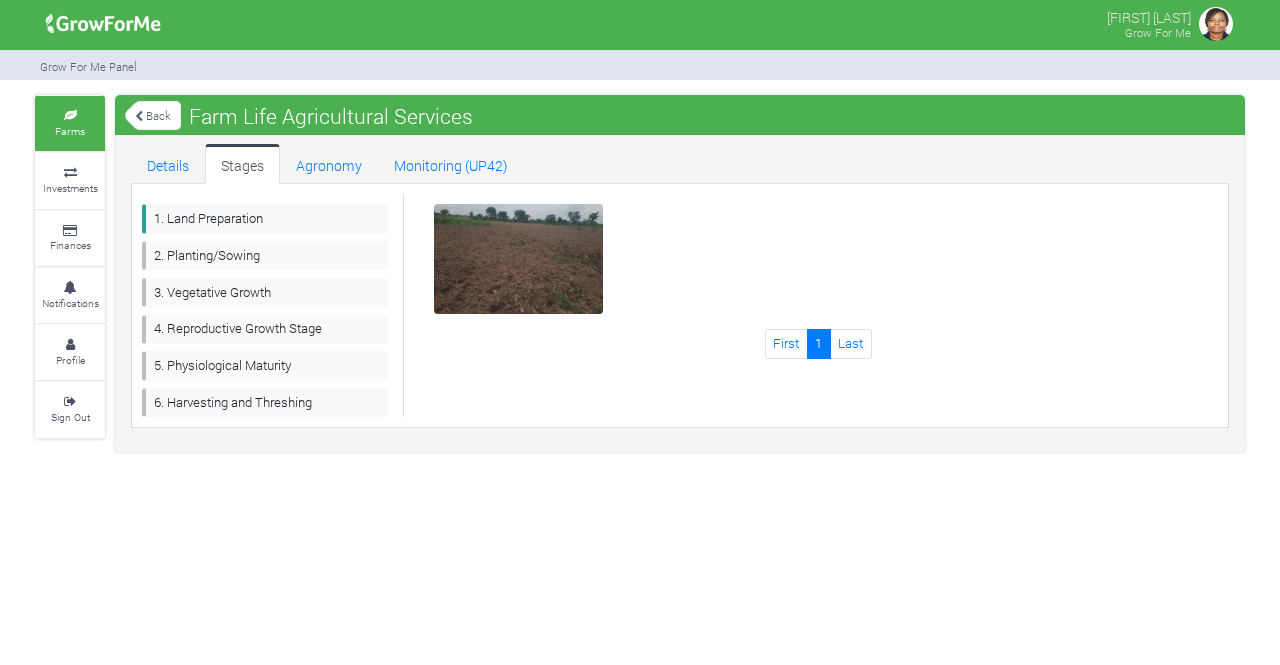 scroll, scrollTop: 0, scrollLeft: 0, axis: both 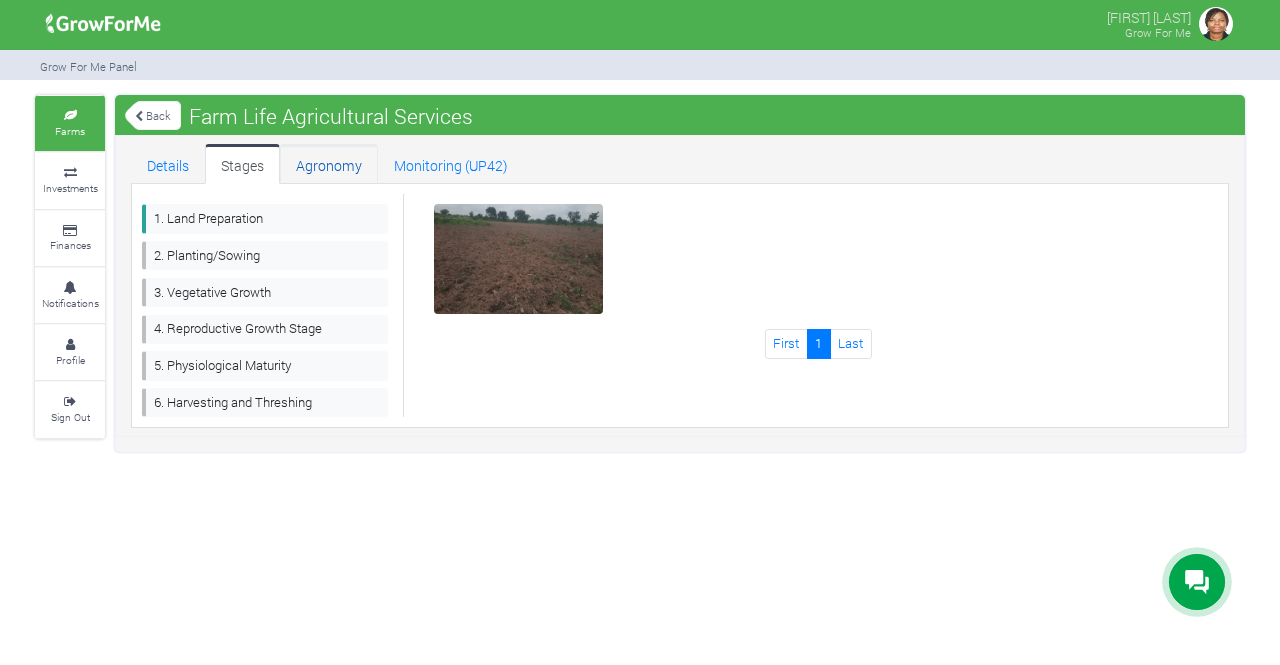 click on "Agronomy" at bounding box center [329, 164] 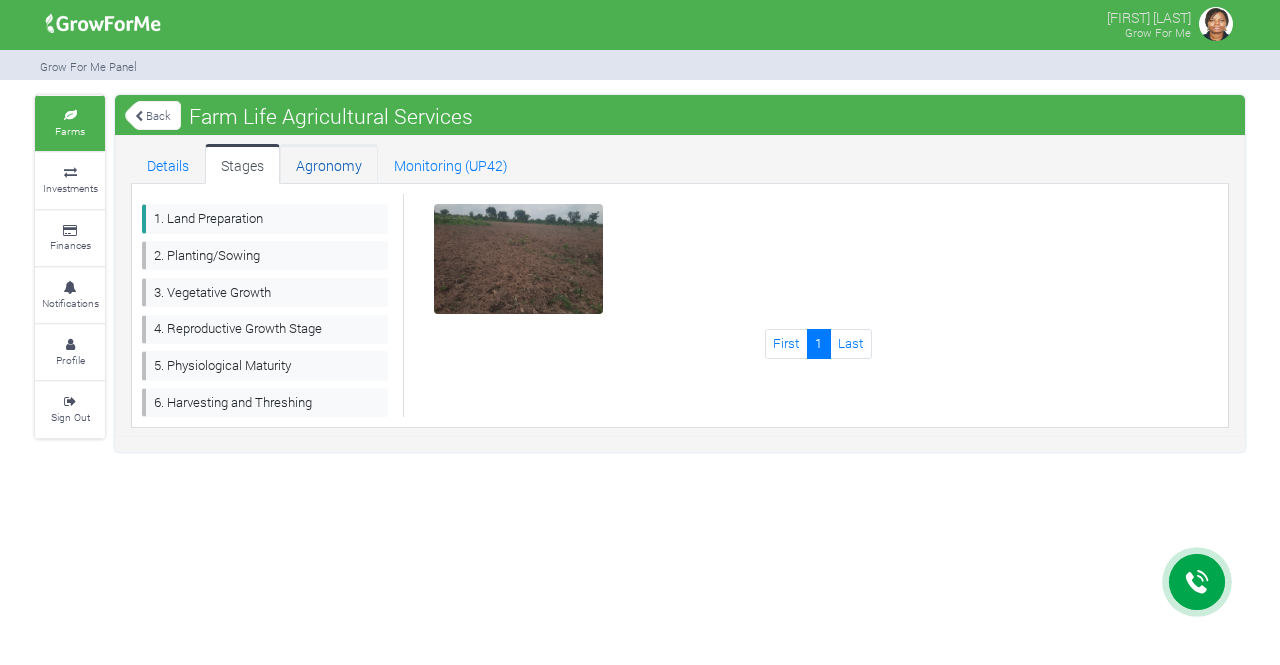 click on "Agronomy" at bounding box center [329, 164] 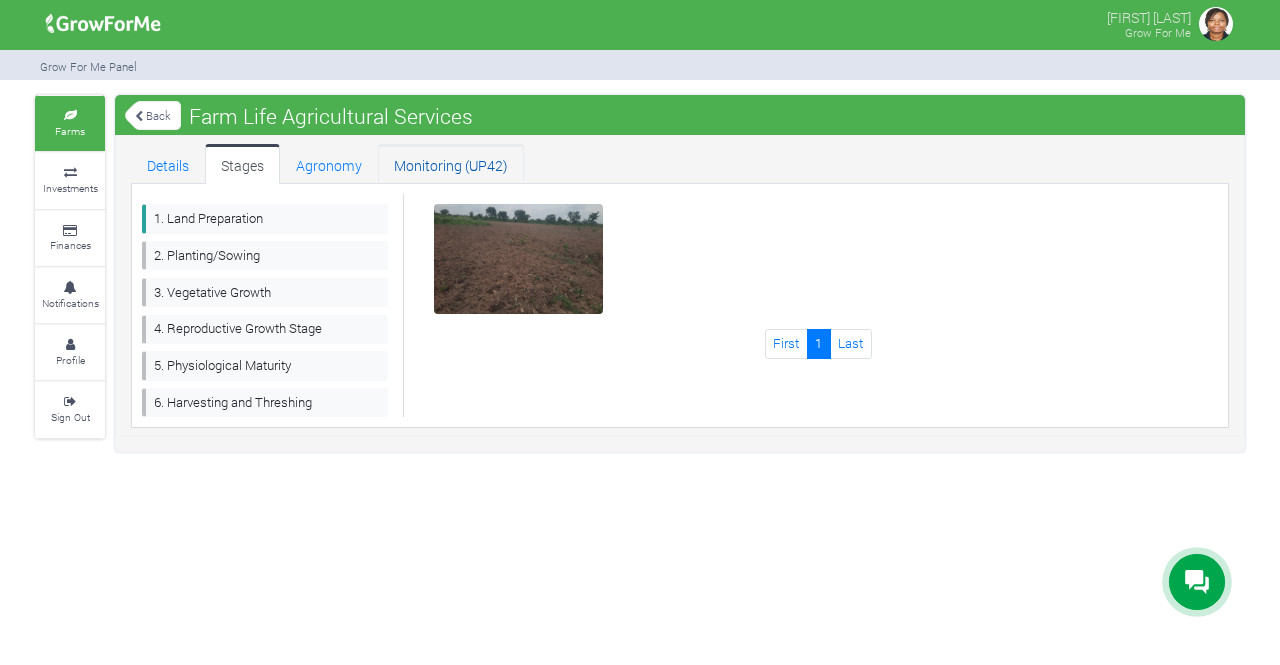 click on "Monitoring (UP42)" at bounding box center (451, 164) 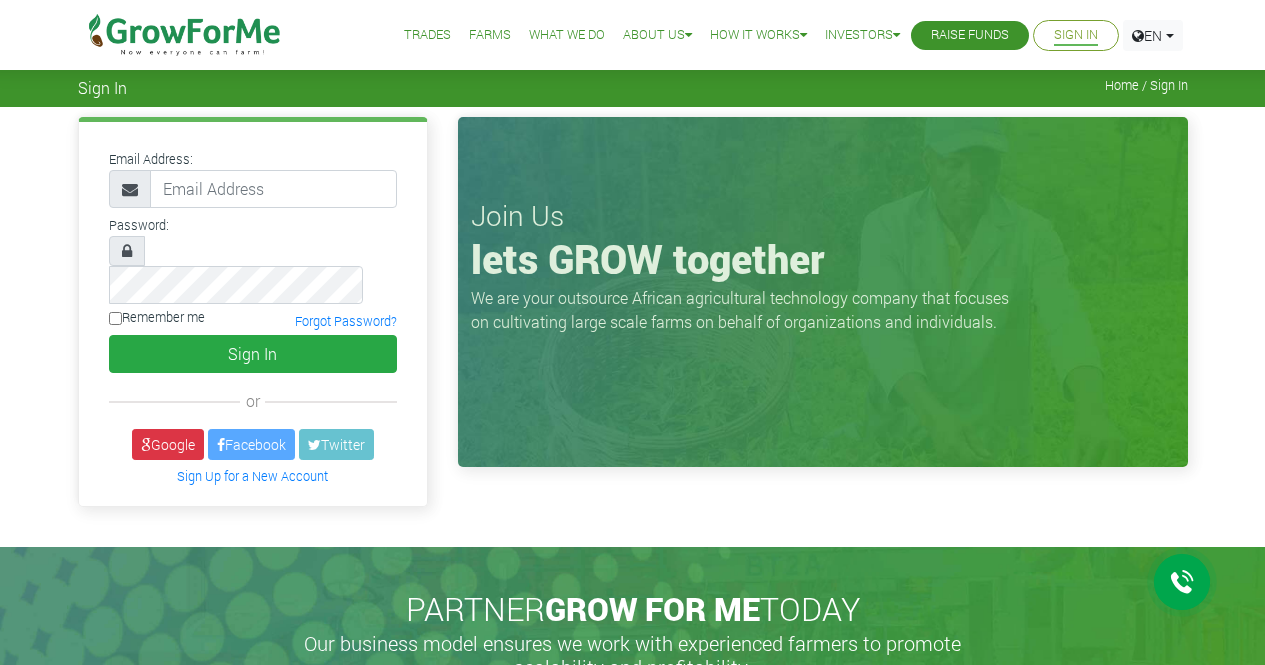scroll, scrollTop: 0, scrollLeft: 0, axis: both 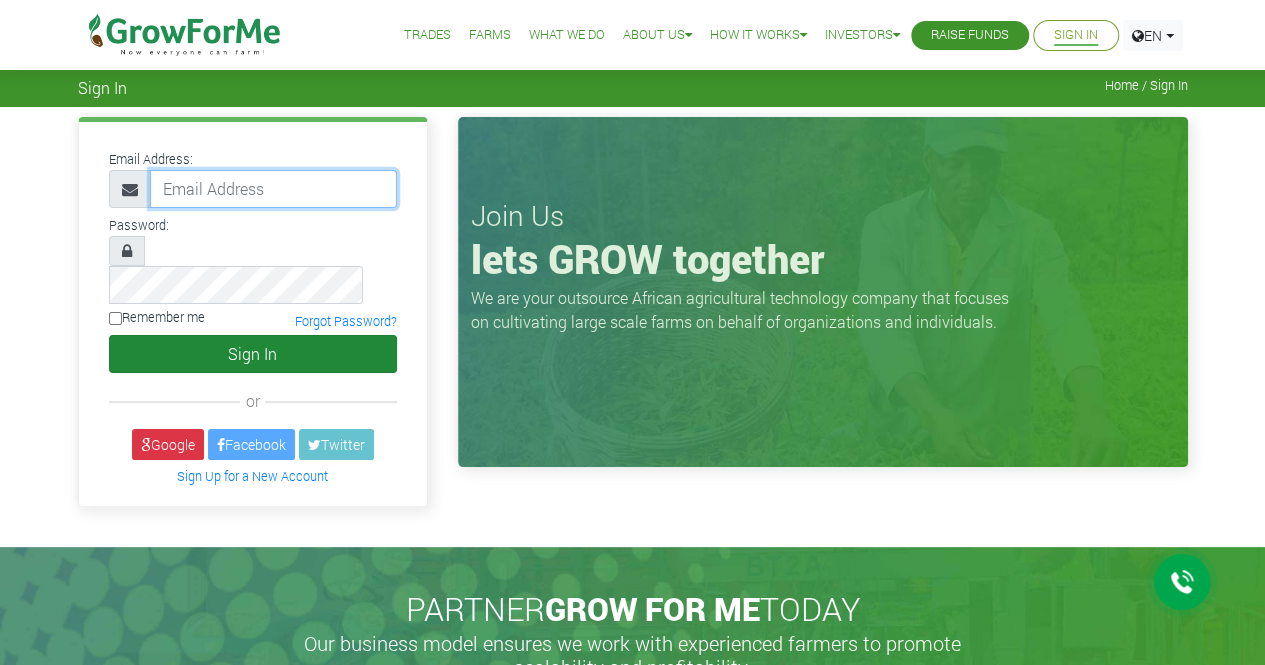 type on "[EMAIL]" 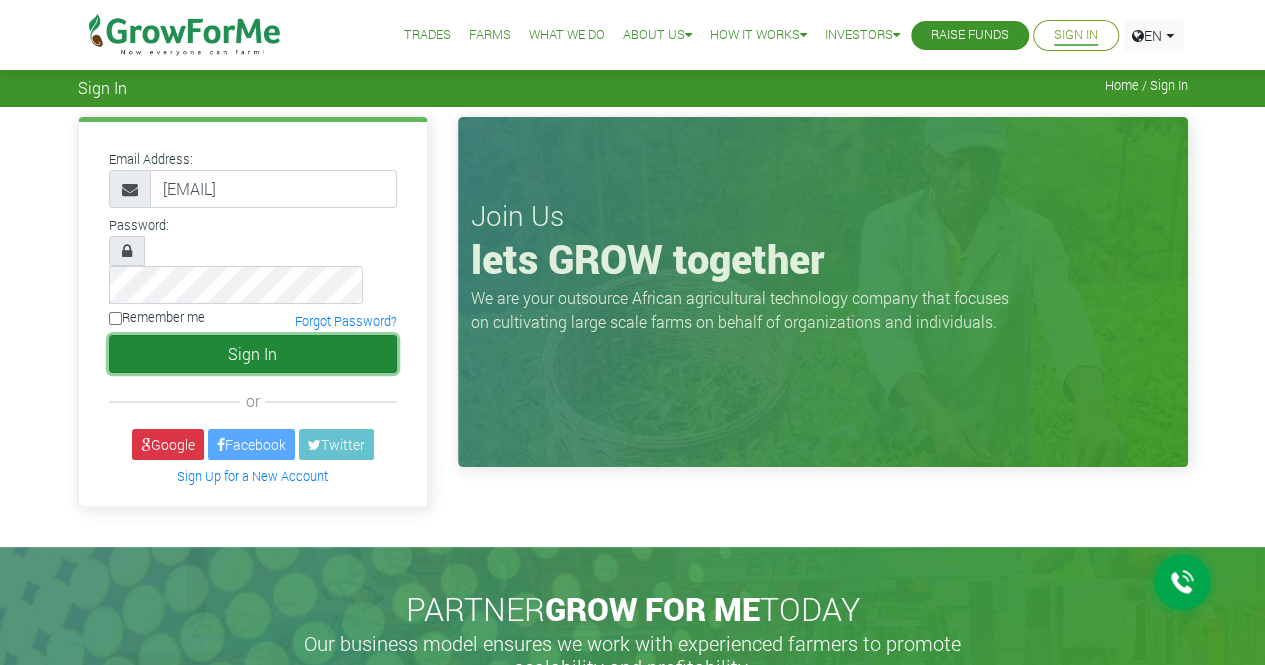 click on "Sign In" at bounding box center [253, 354] 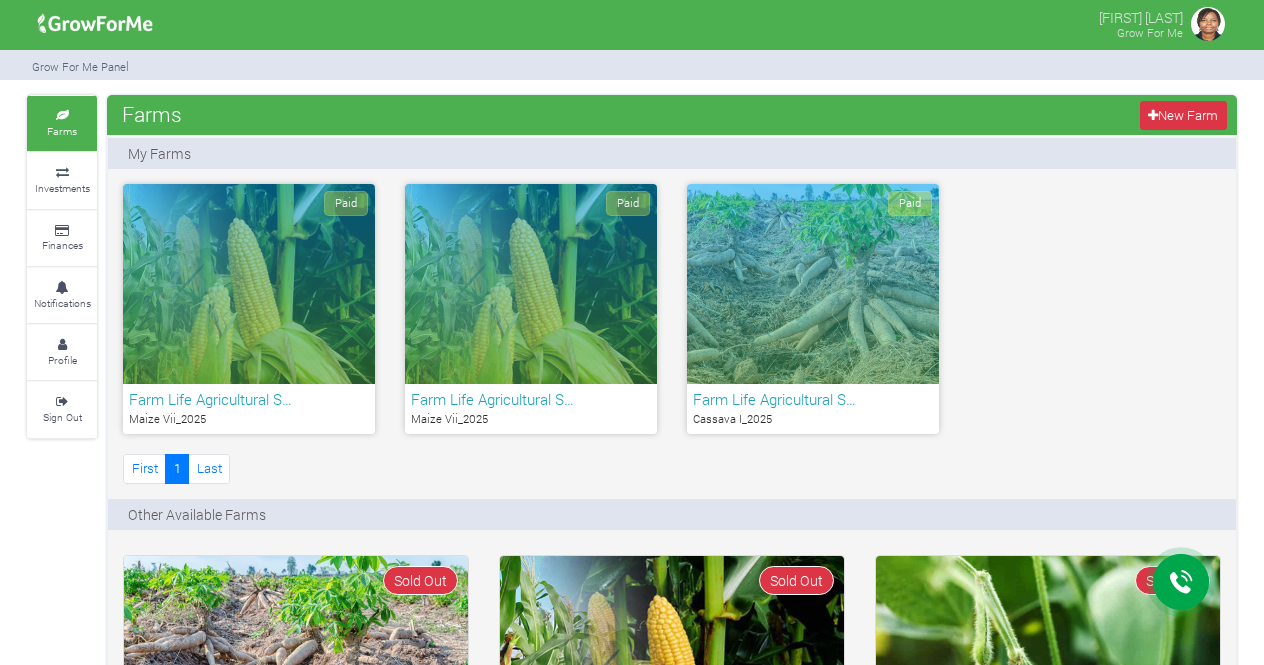 scroll, scrollTop: 0, scrollLeft: 0, axis: both 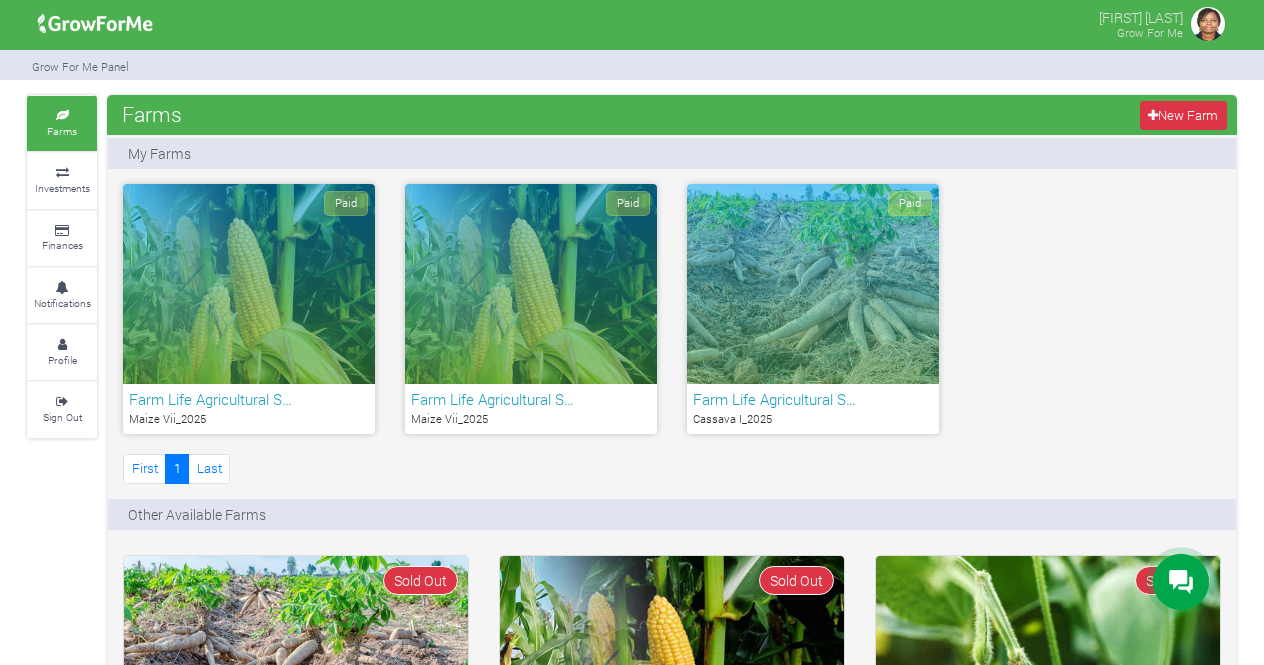 click at bounding box center (1208, 24) 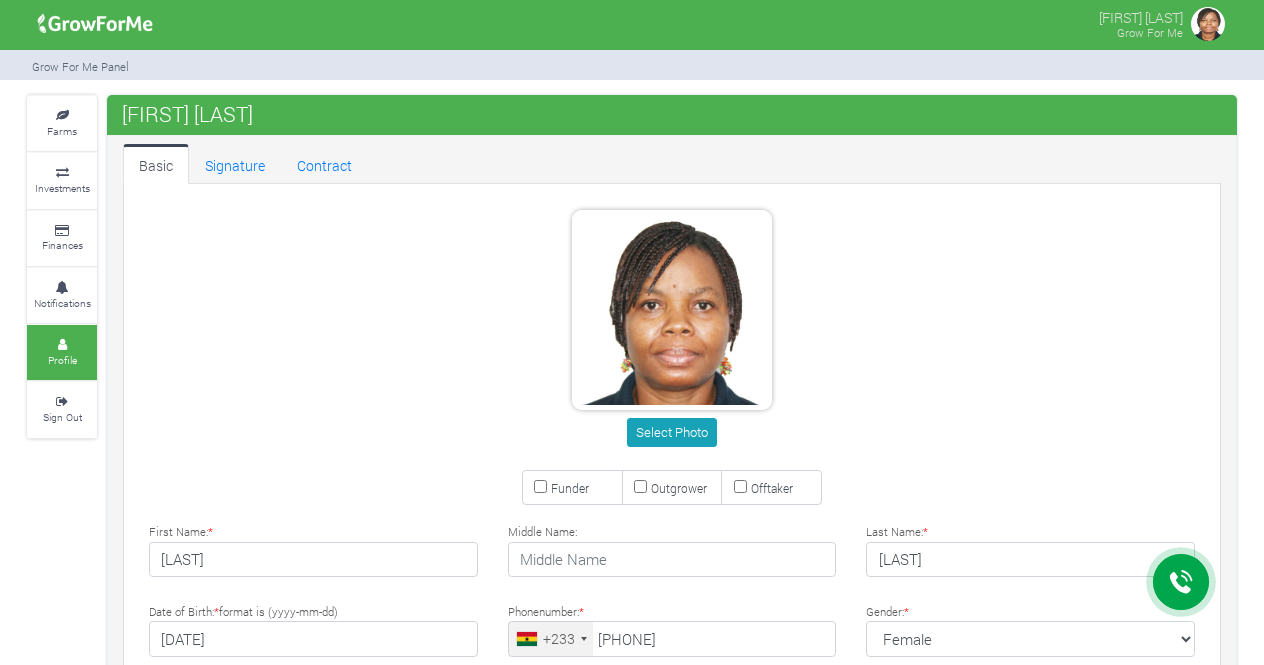 scroll, scrollTop: 0, scrollLeft: 0, axis: both 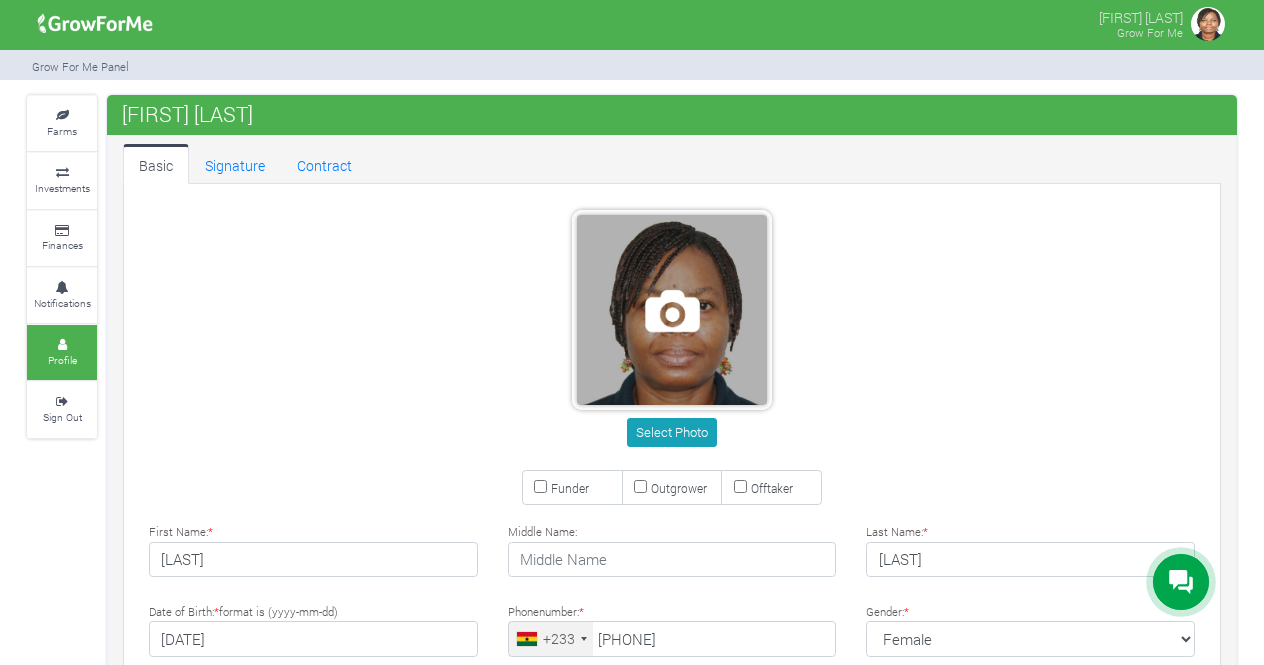 click at bounding box center [672, 310] 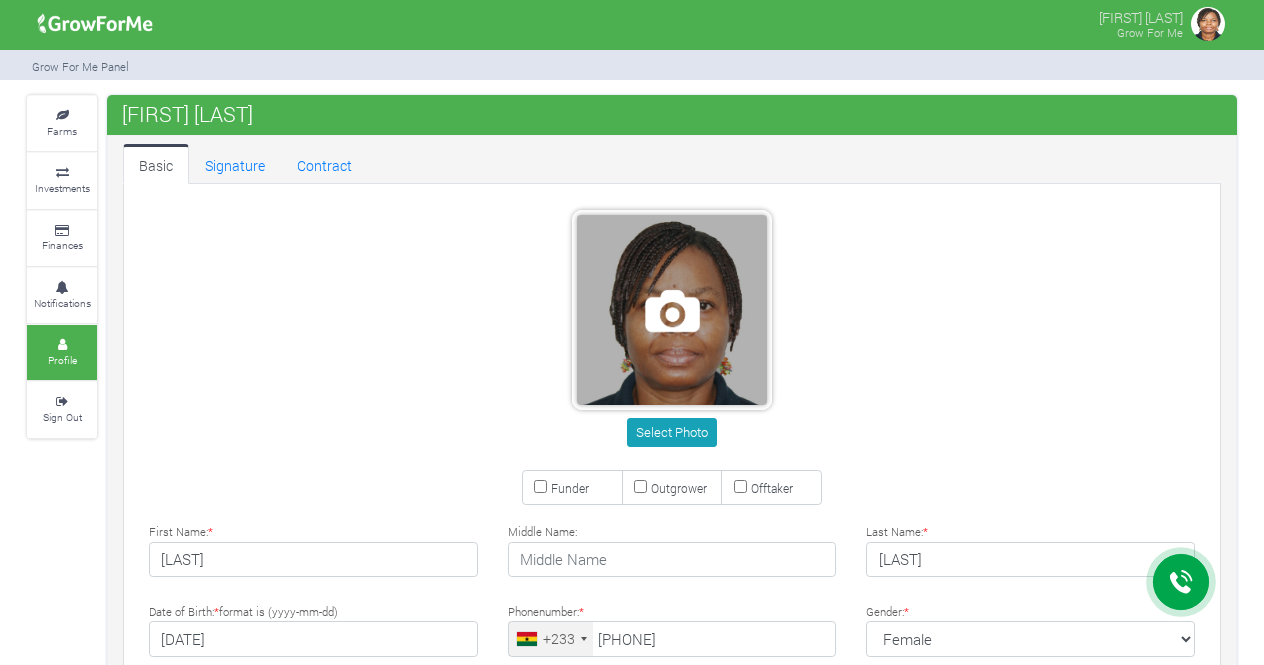 type on "24 234 2637" 